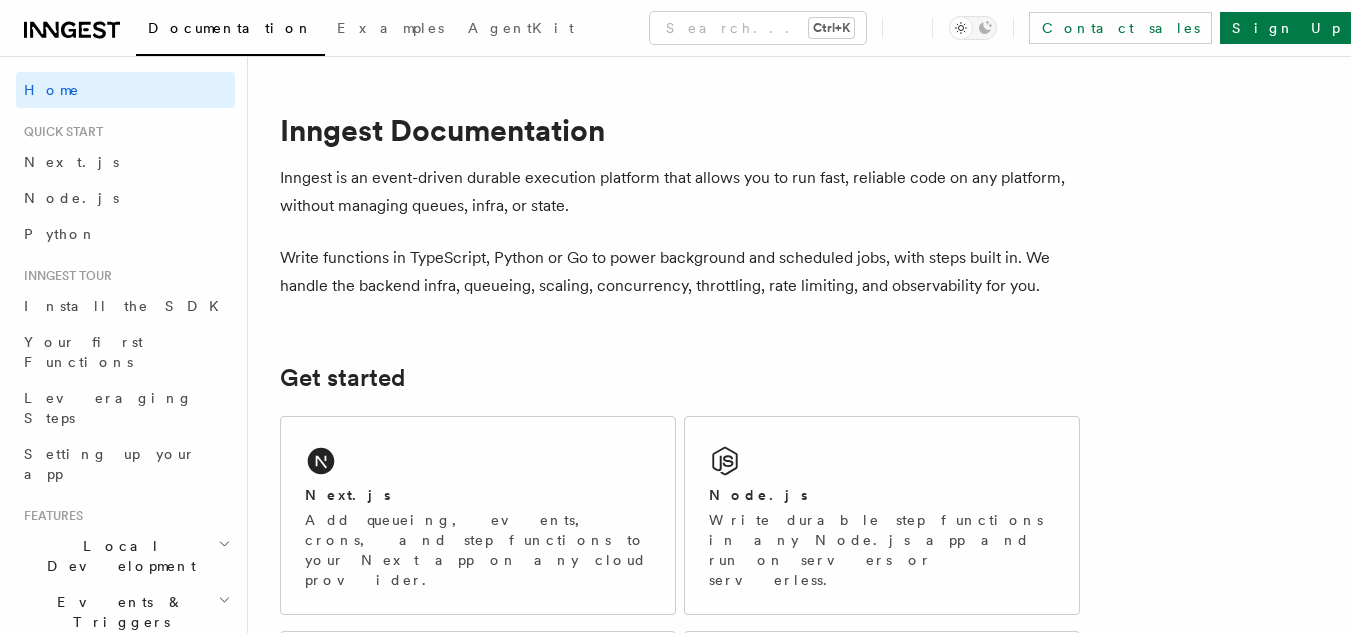 scroll, scrollTop: 0, scrollLeft: 0, axis: both 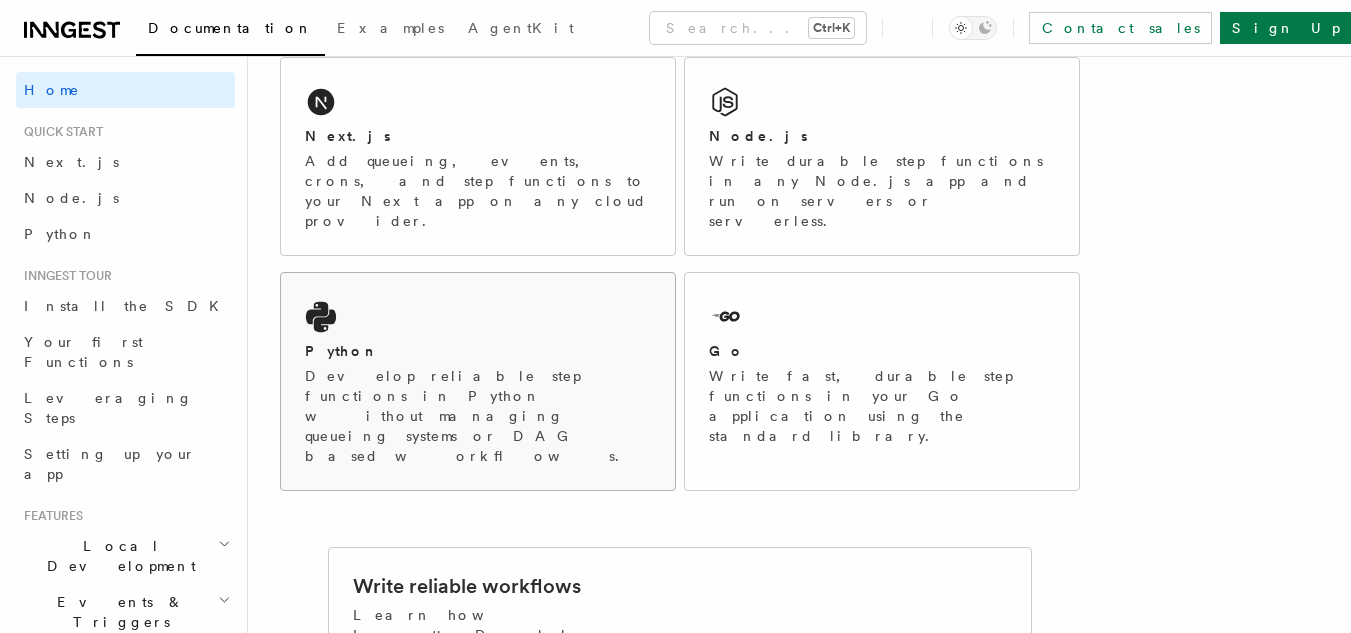 click on "Python Develop reliable step functions in Python without managing queueing systems or DAG based workflows." at bounding box center [478, 381] 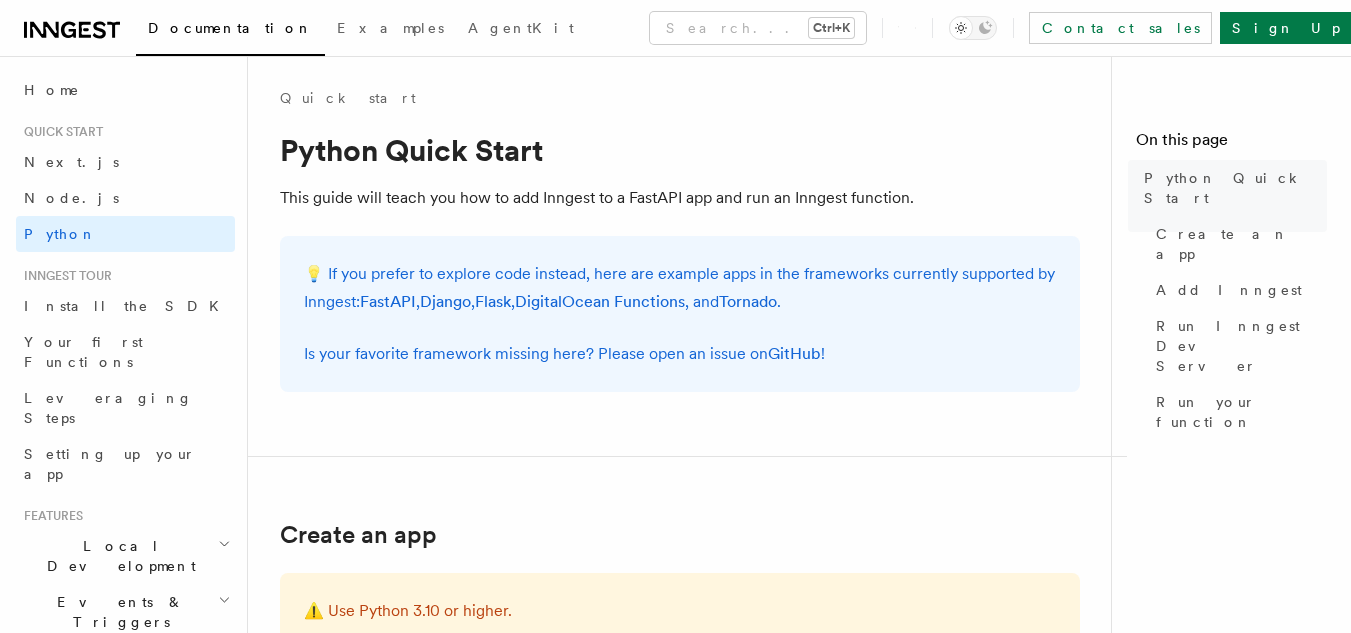 scroll, scrollTop: 0, scrollLeft: 0, axis: both 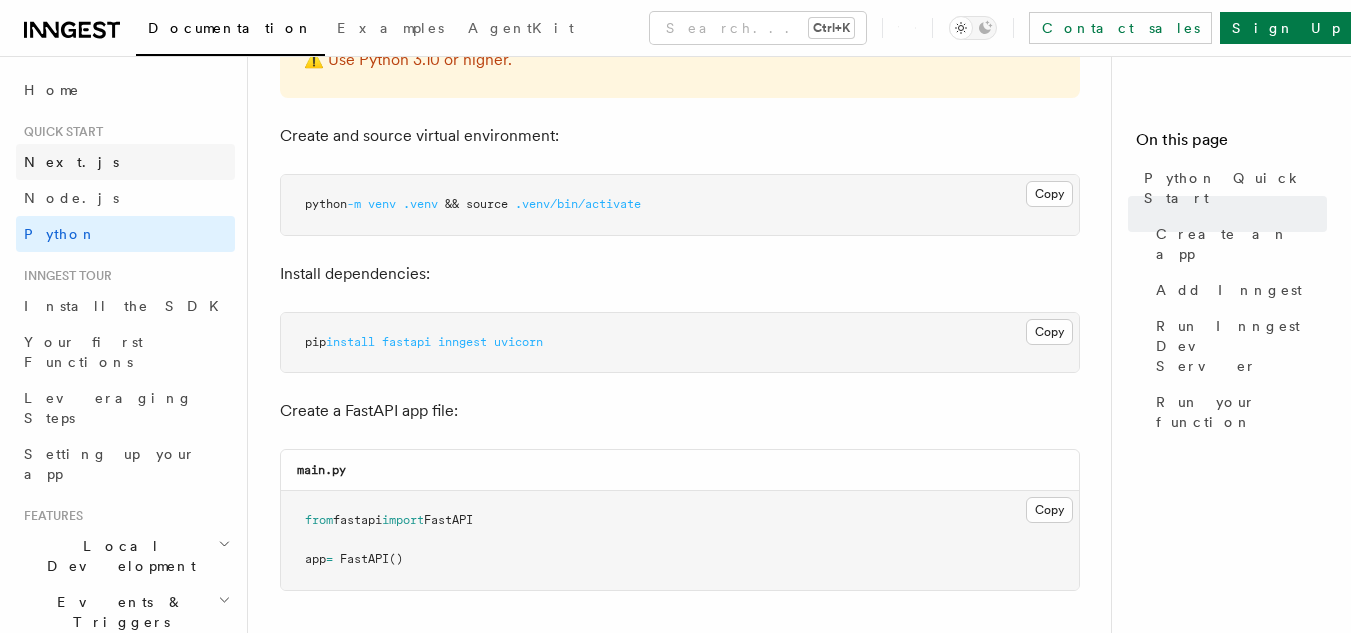 click on "Next.js" at bounding box center (125, 162) 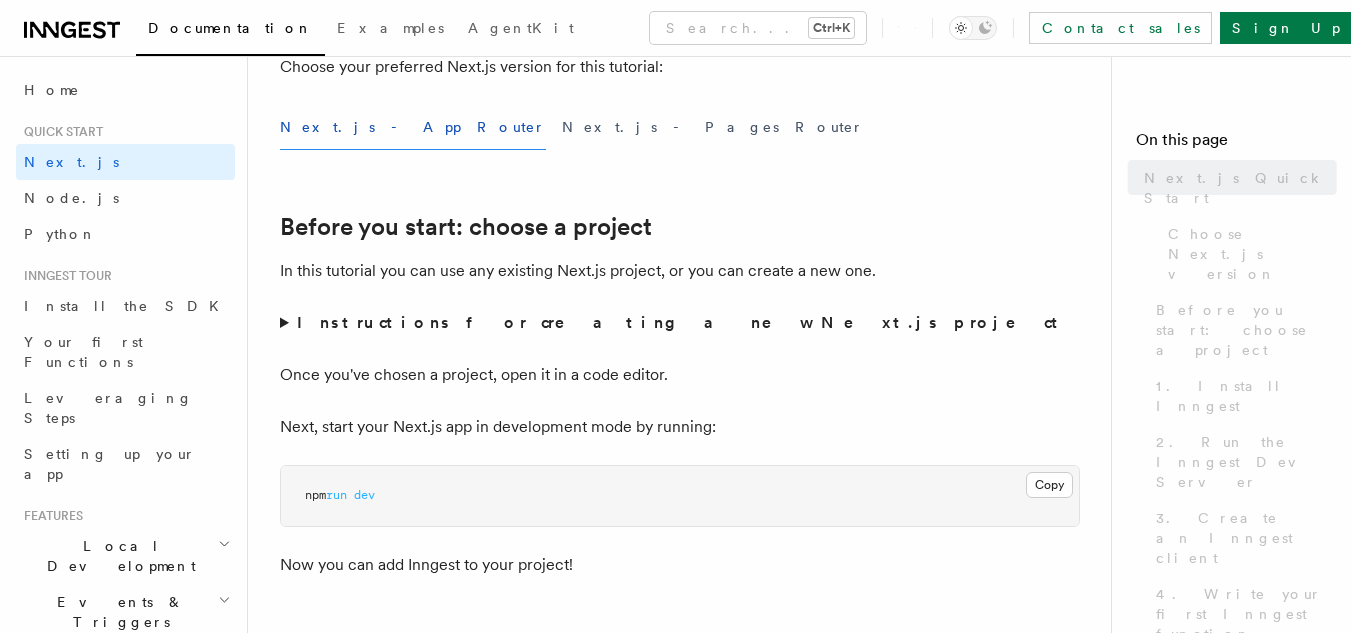 scroll, scrollTop: 0, scrollLeft: 0, axis: both 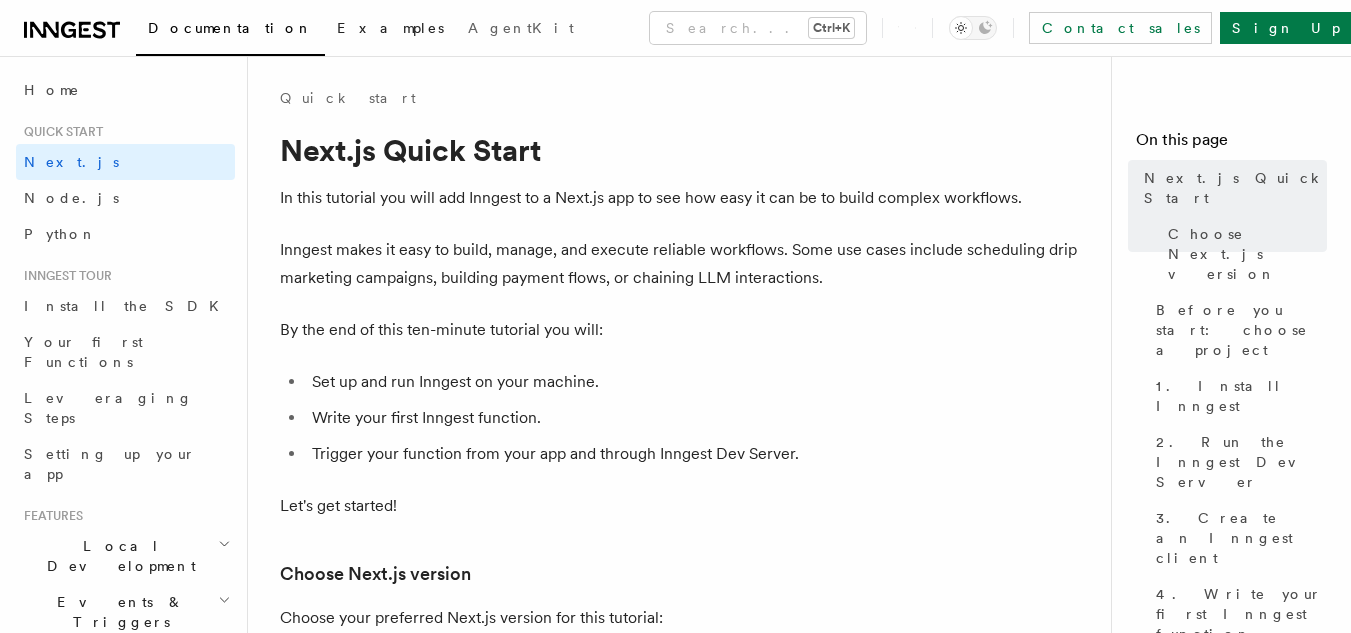 click on "Examples" at bounding box center (390, 28) 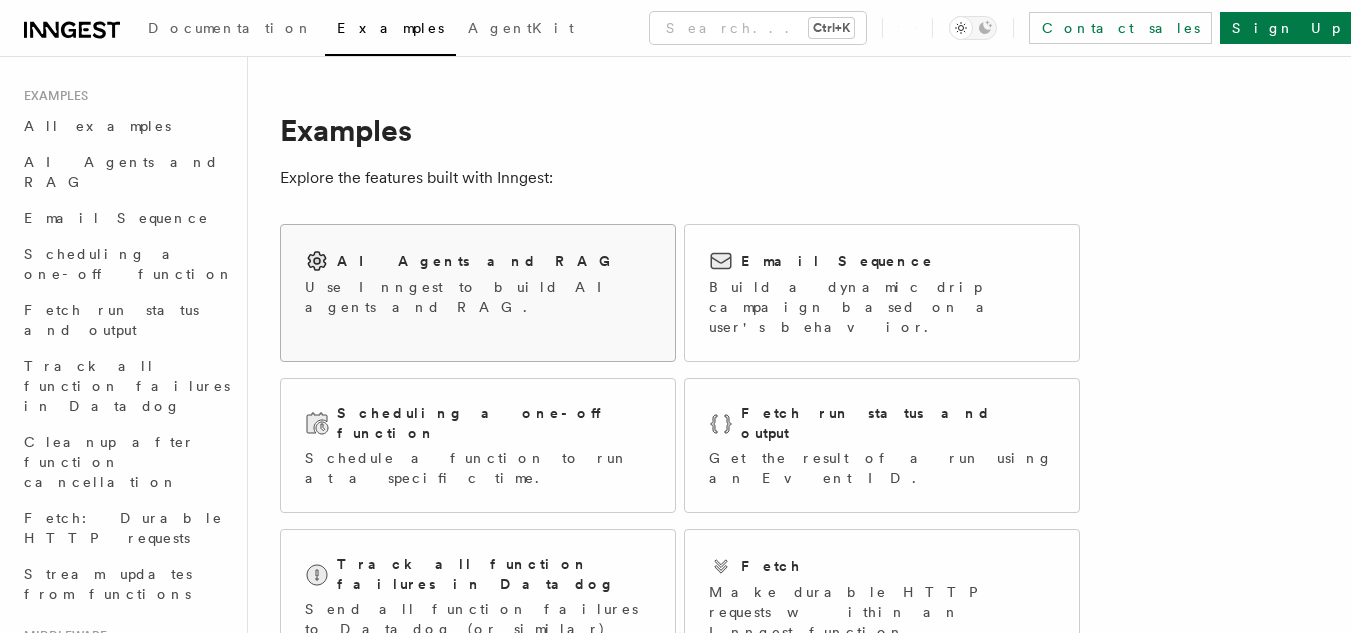 click on "AI Agents and RAG" at bounding box center (479, 261) 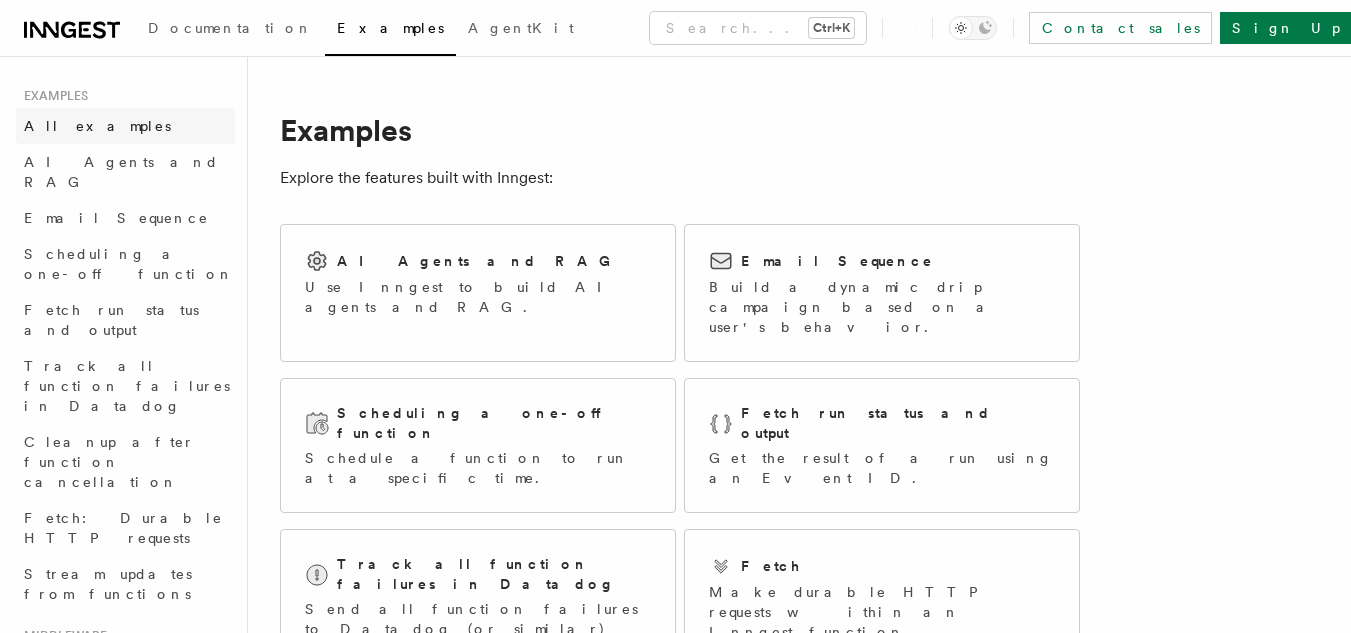 click on "All examples" at bounding box center (97, 126) 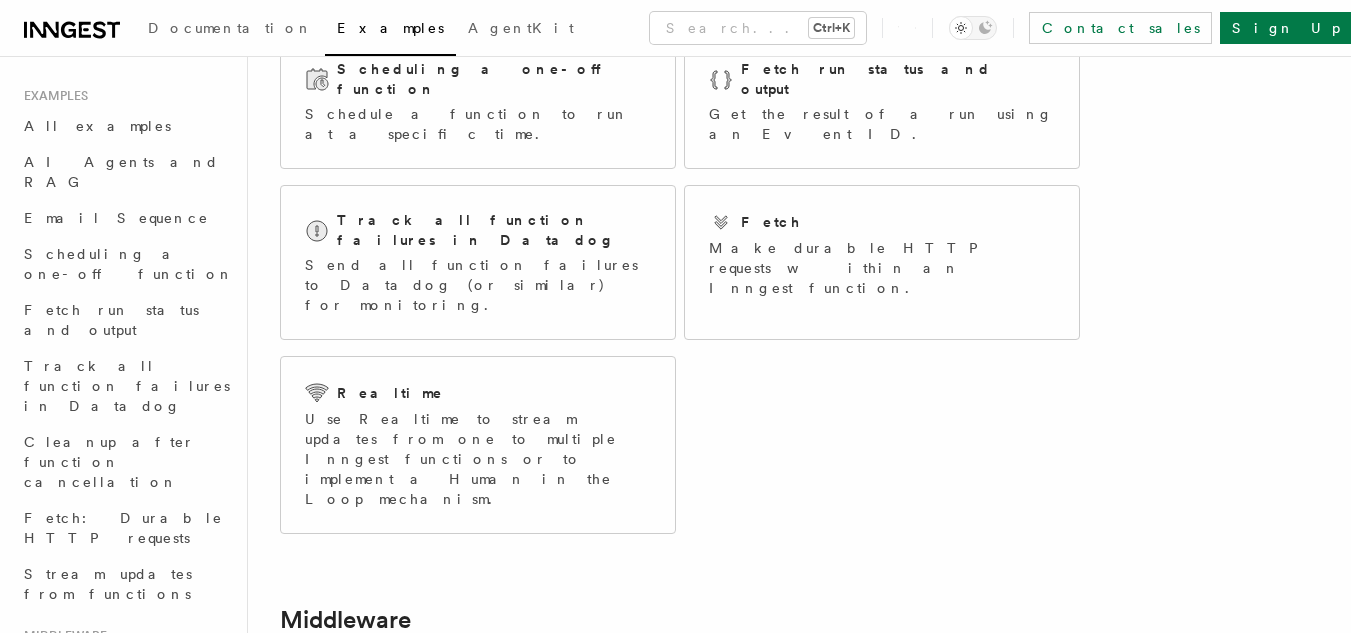 scroll, scrollTop: 0, scrollLeft: 0, axis: both 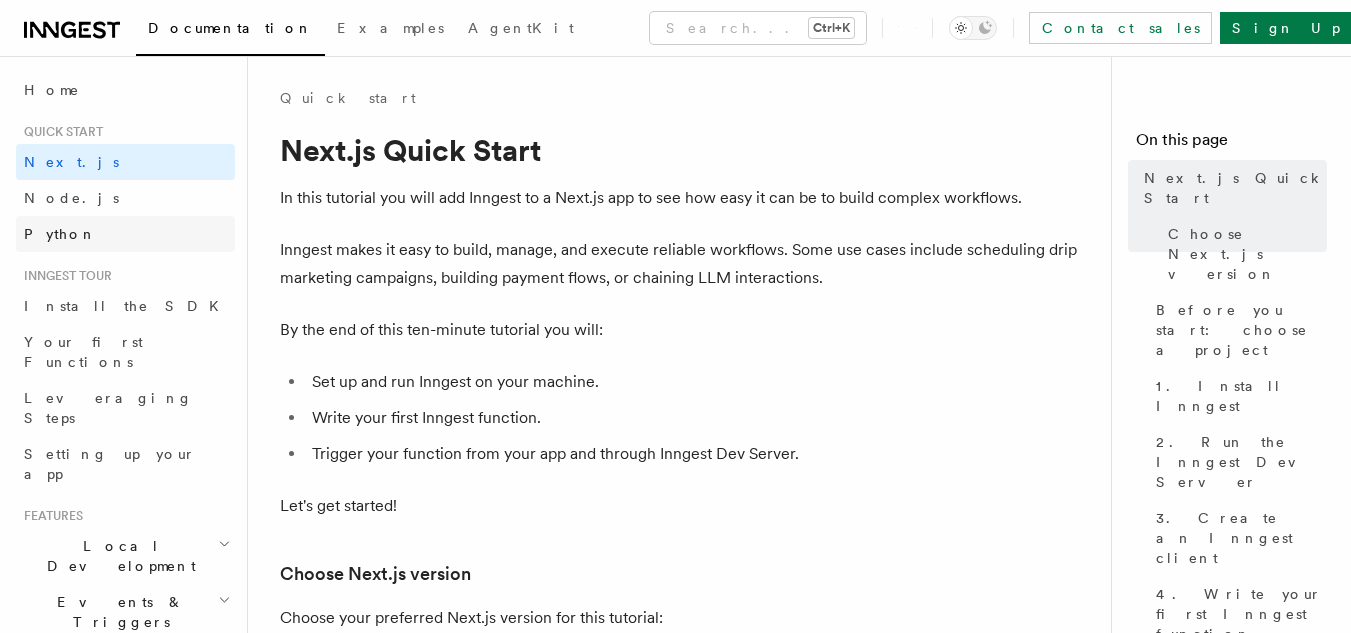 click on "Python" at bounding box center [60, 234] 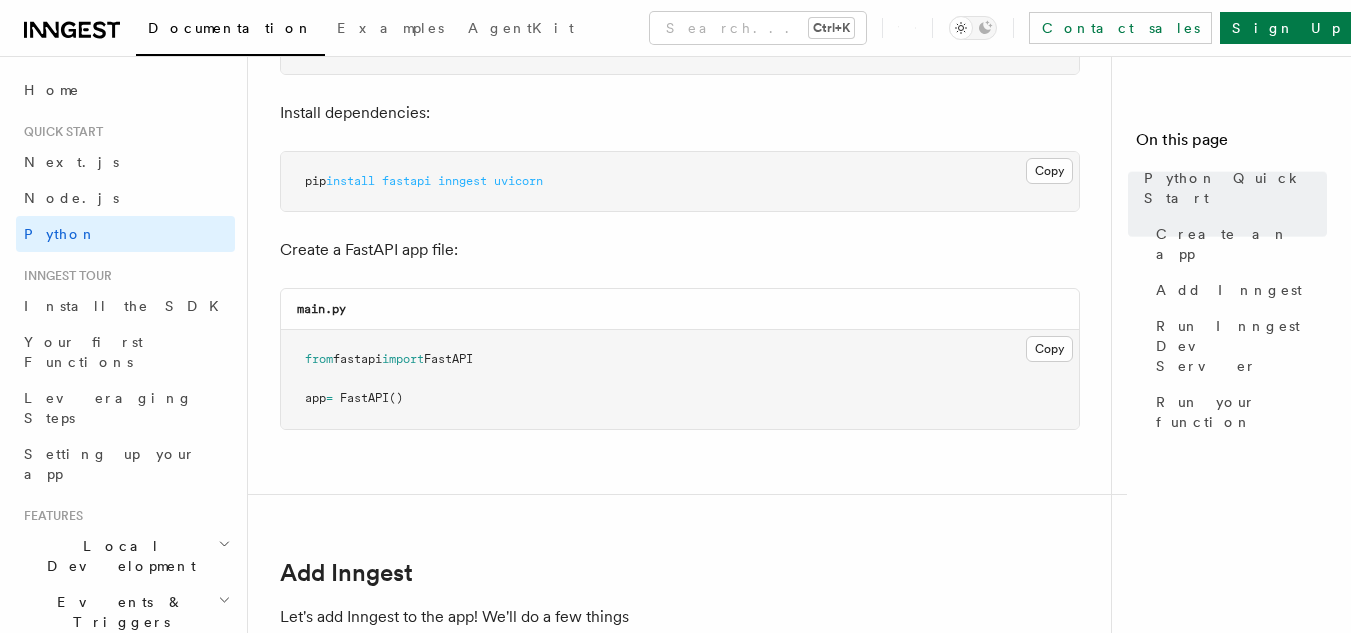 scroll, scrollTop: 754, scrollLeft: 0, axis: vertical 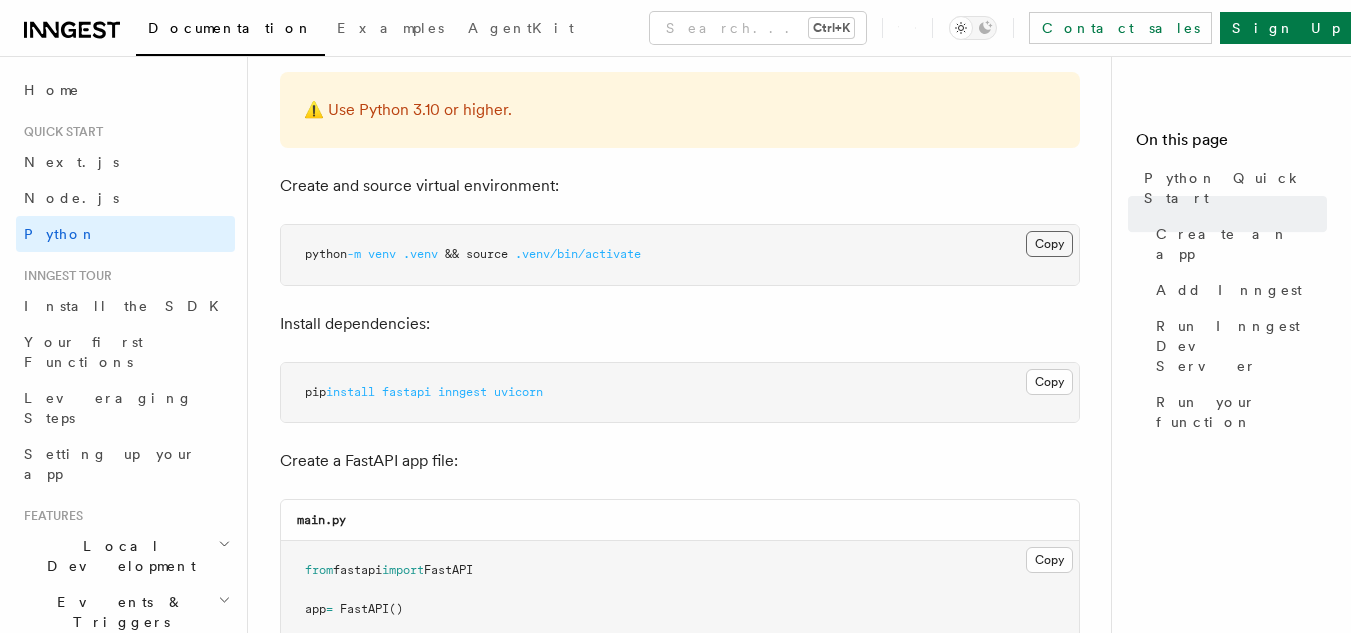 click on "Copy Copied" at bounding box center (1049, 244) 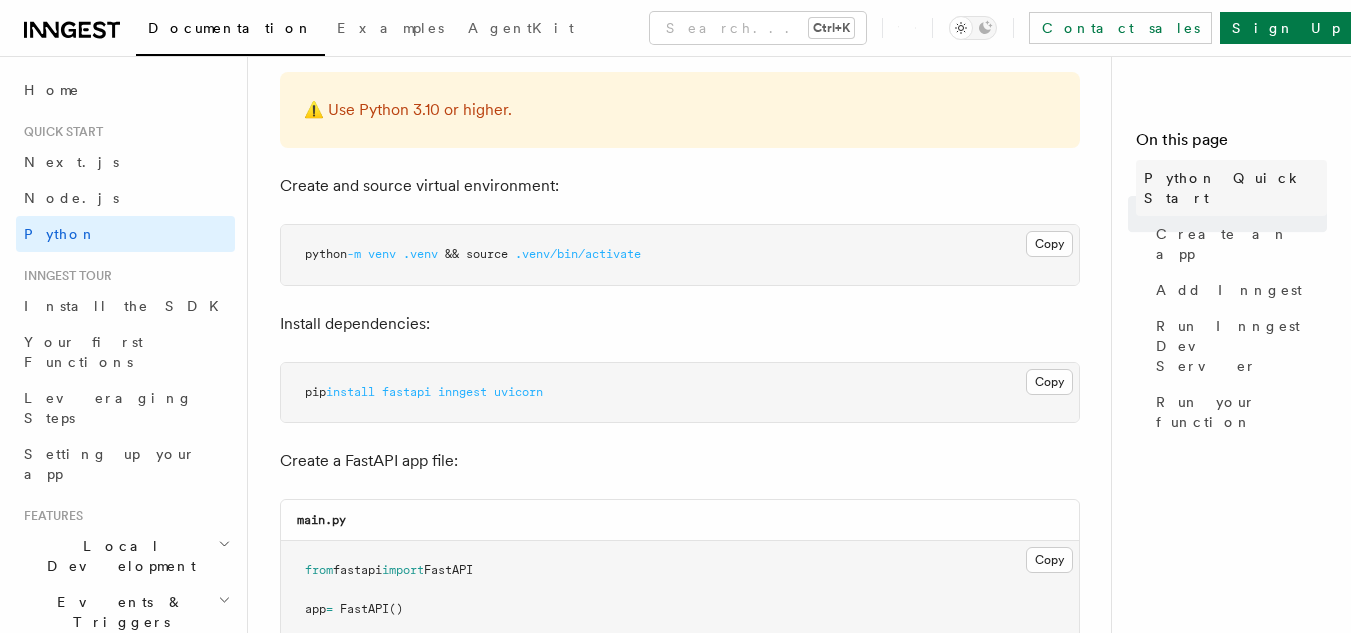 click on "Python Quick Start" at bounding box center [1235, 188] 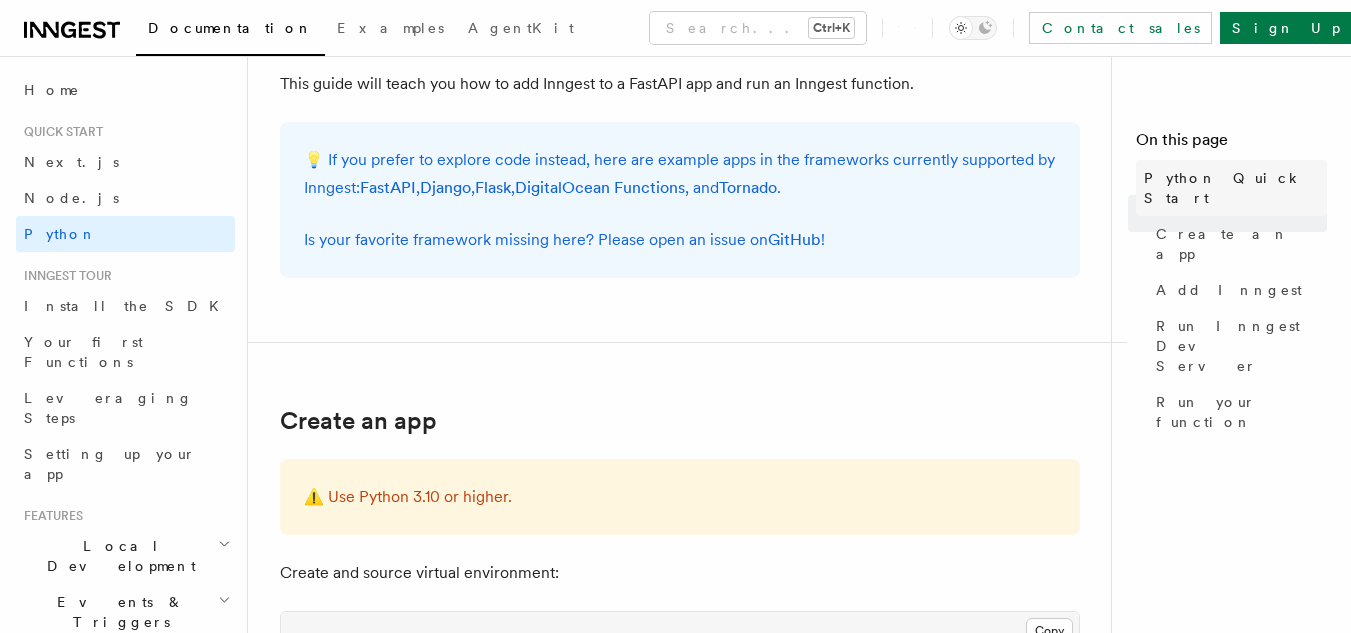 scroll, scrollTop: 0, scrollLeft: 0, axis: both 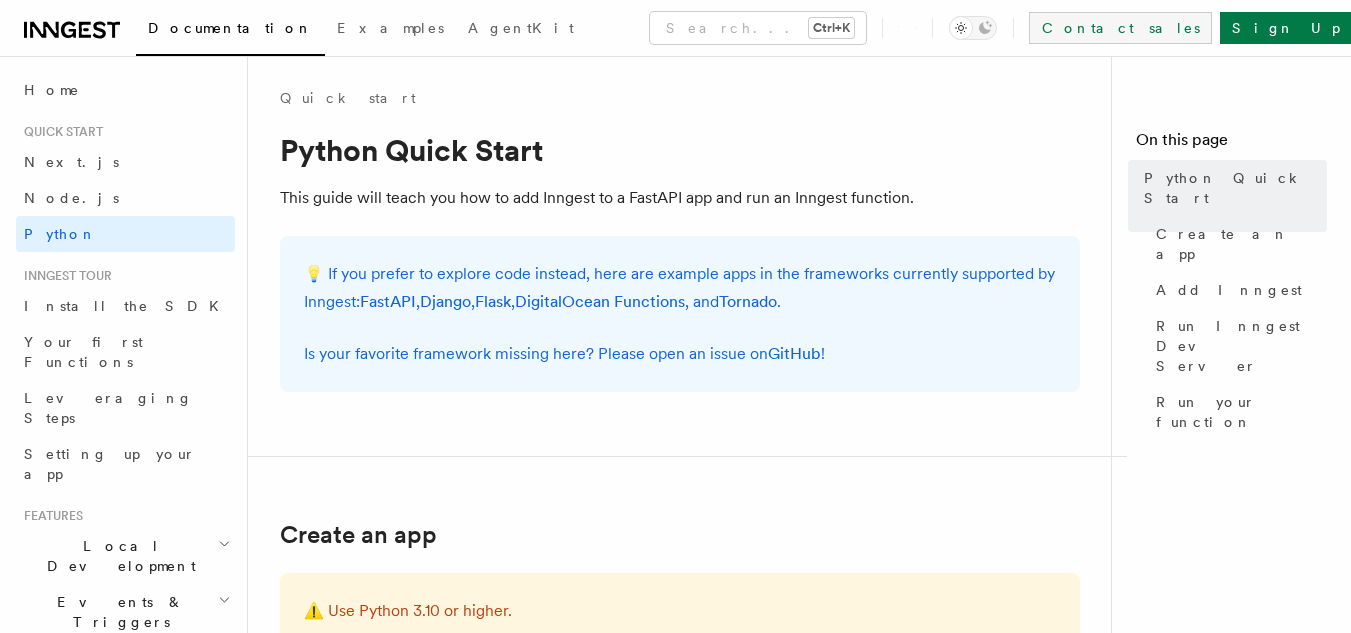 click on "Contact sales" at bounding box center (1120, 28) 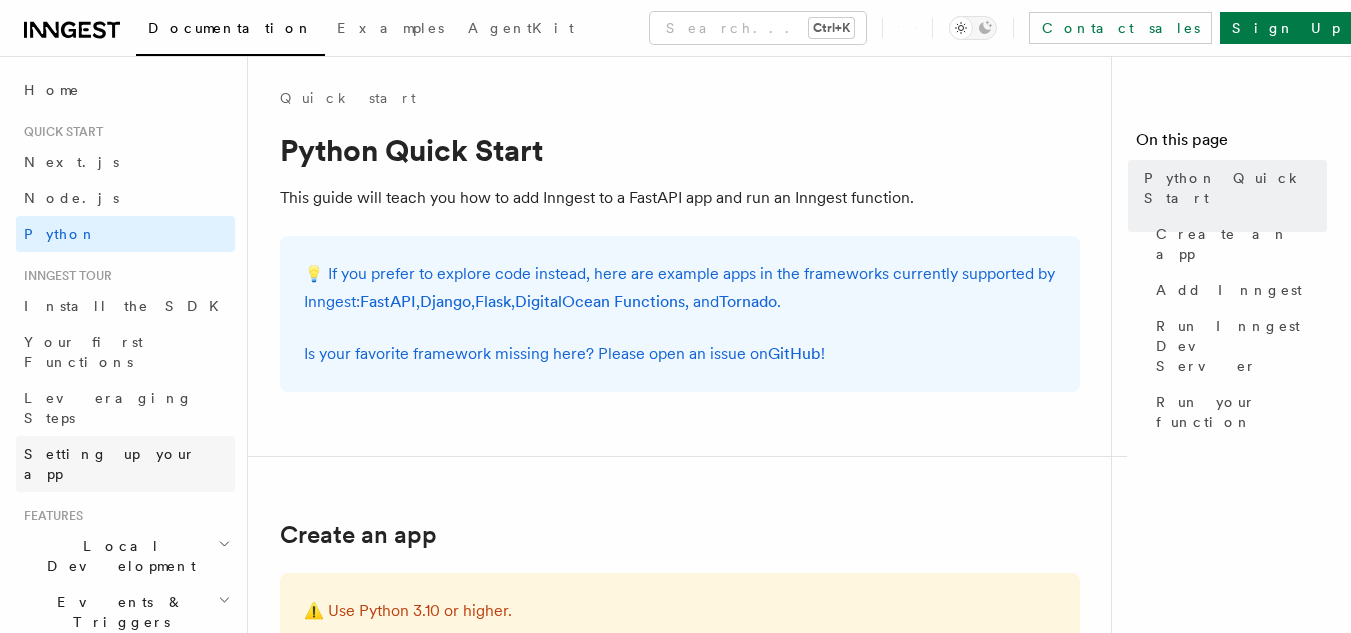 click on "Setting up your app" at bounding box center [125, 464] 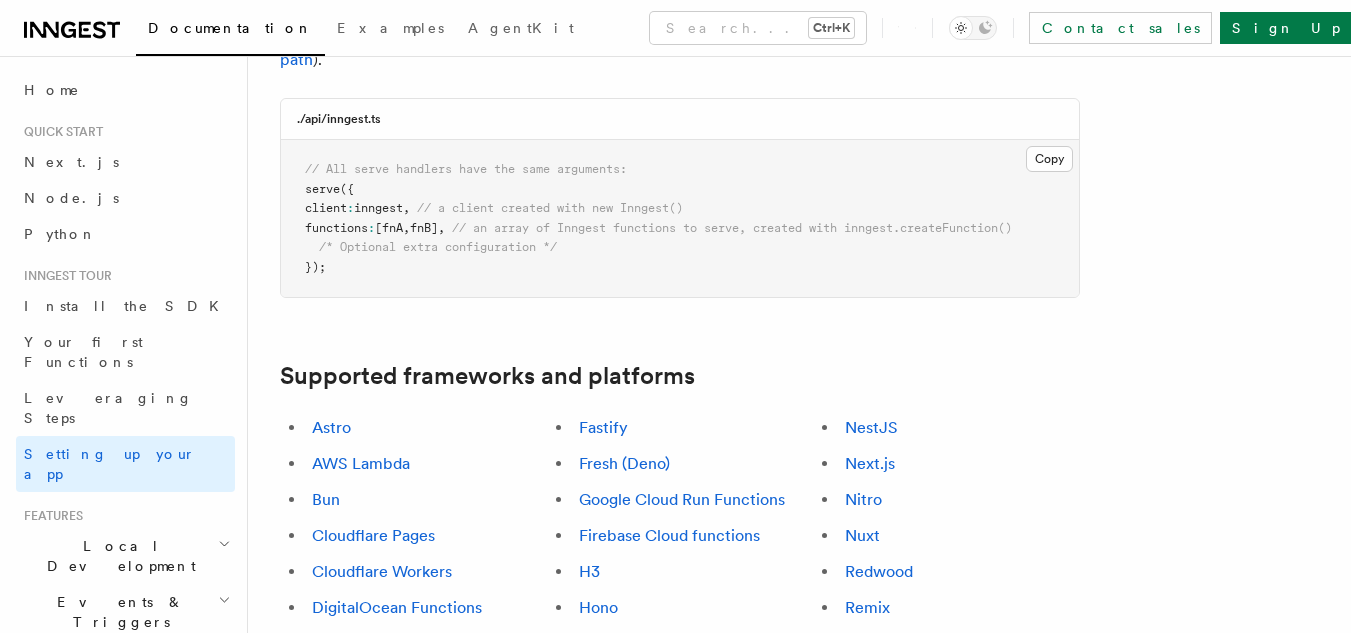 scroll, scrollTop: 973, scrollLeft: 0, axis: vertical 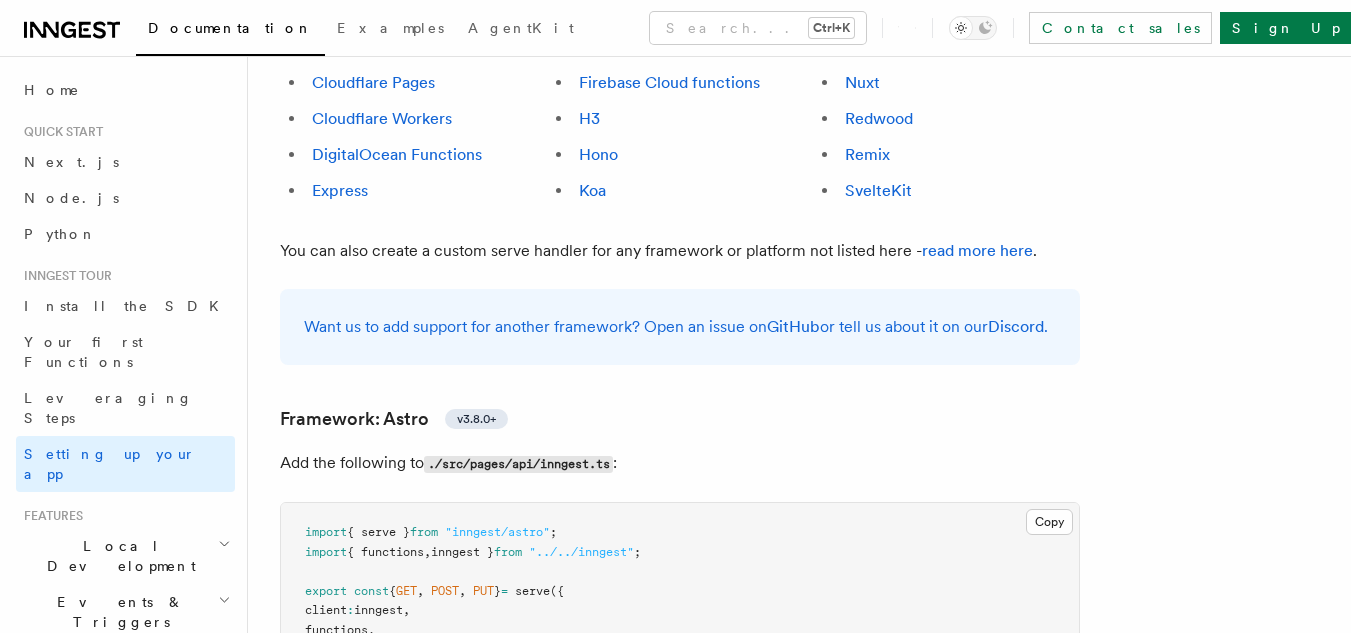 click on "Local Development" at bounding box center (117, 556) 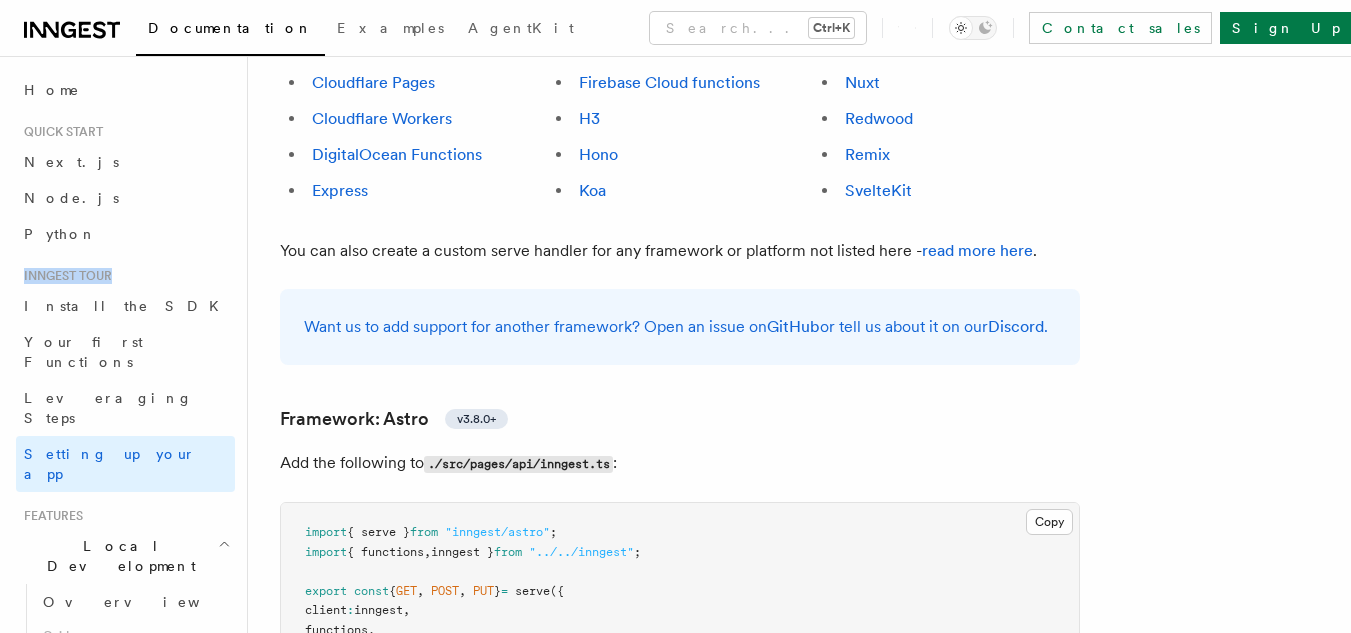 drag, startPoint x: 247, startPoint y: 234, endPoint x: 246, endPoint y: 266, distance: 32.01562 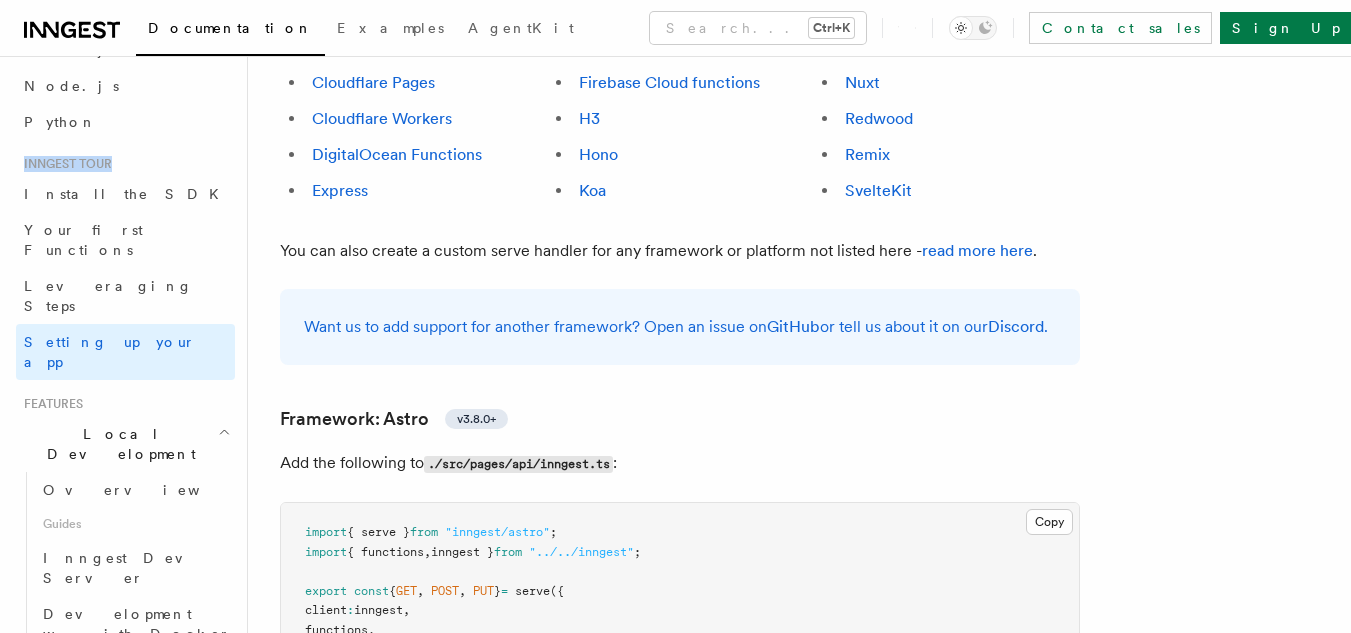scroll, scrollTop: 118, scrollLeft: 0, axis: vertical 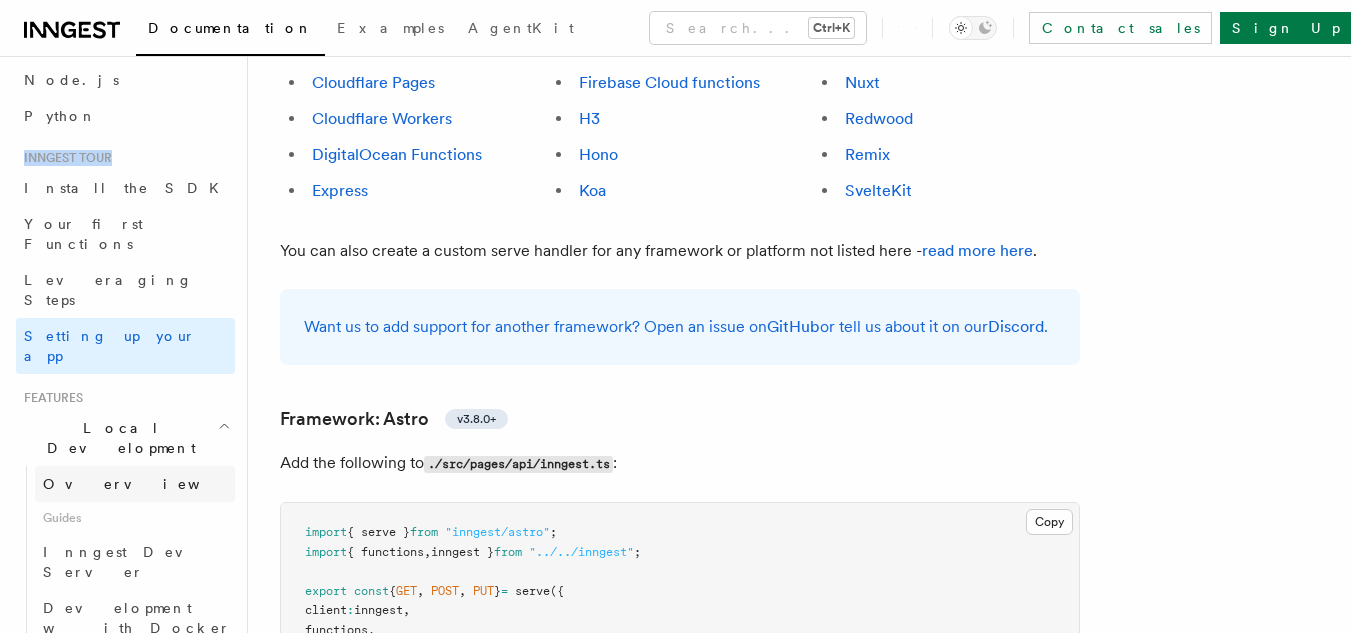 click on "Overview" at bounding box center [146, 484] 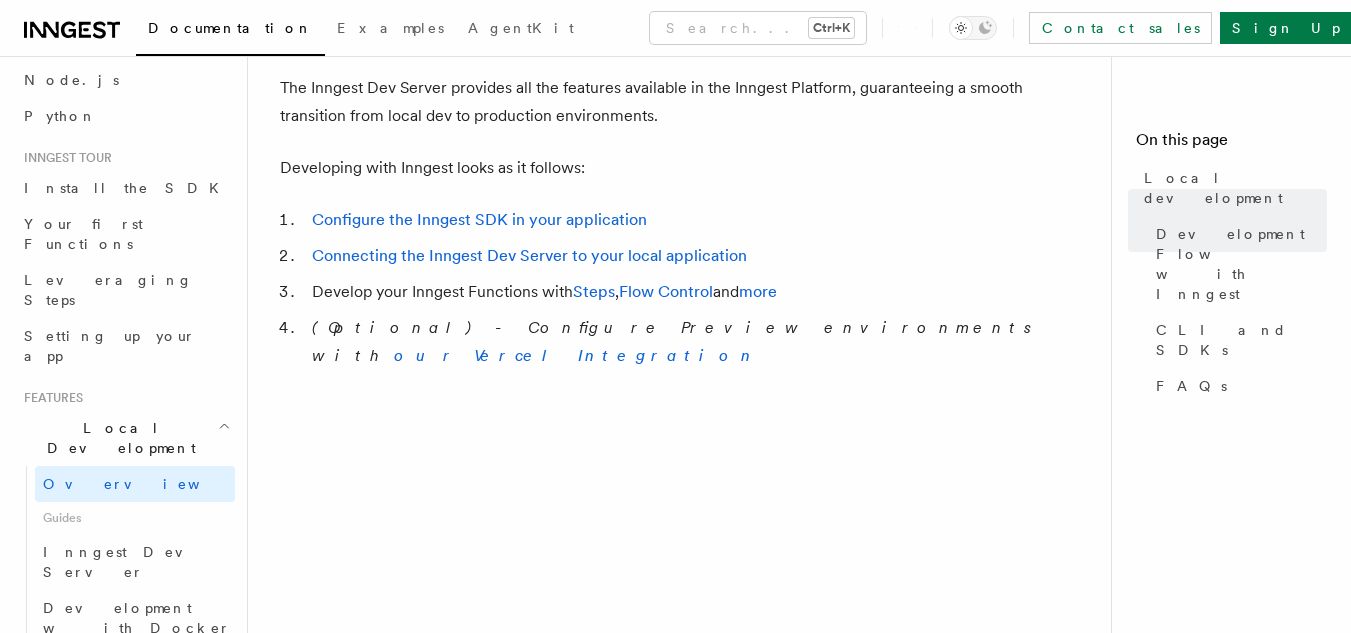 scroll, scrollTop: 1162, scrollLeft: 0, axis: vertical 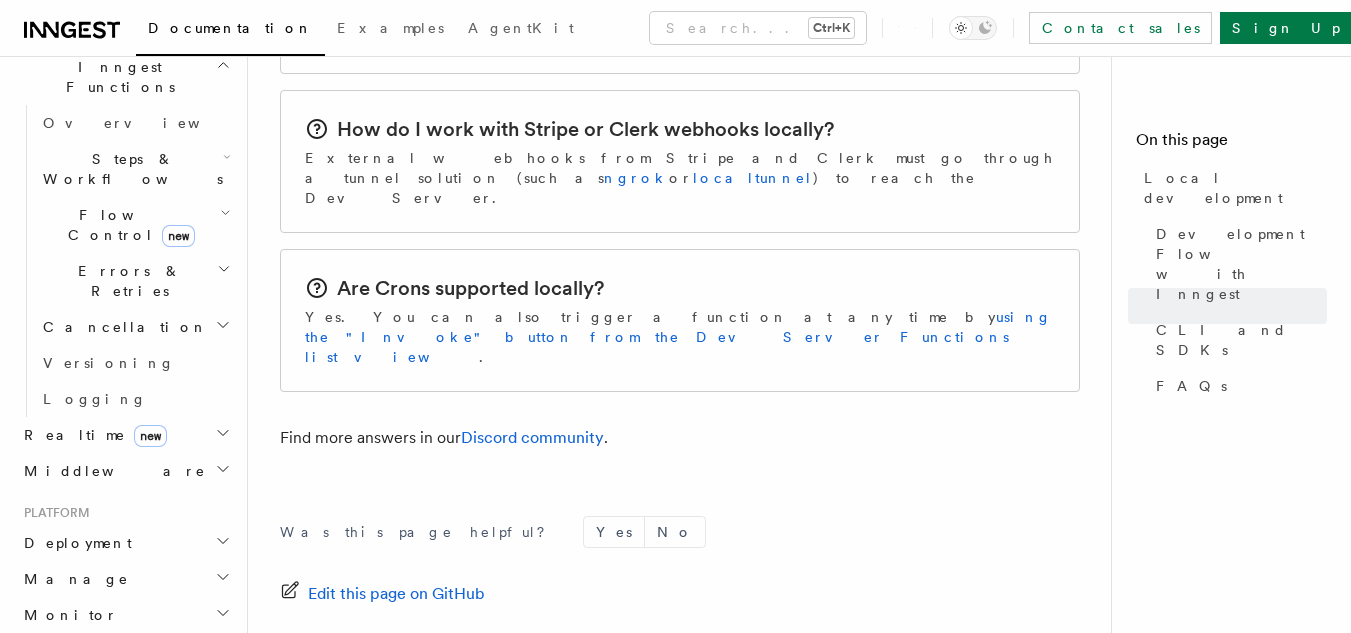 click on "Deployment" at bounding box center (74, 543) 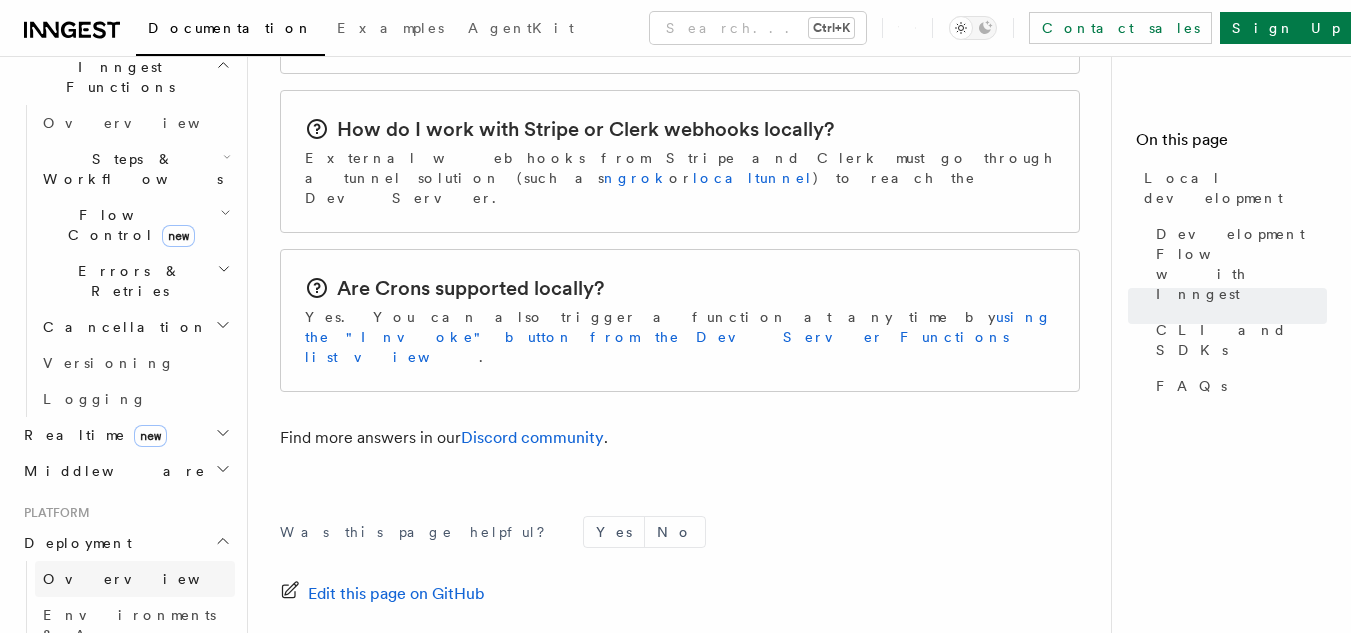 click on "Overview" at bounding box center (146, 579) 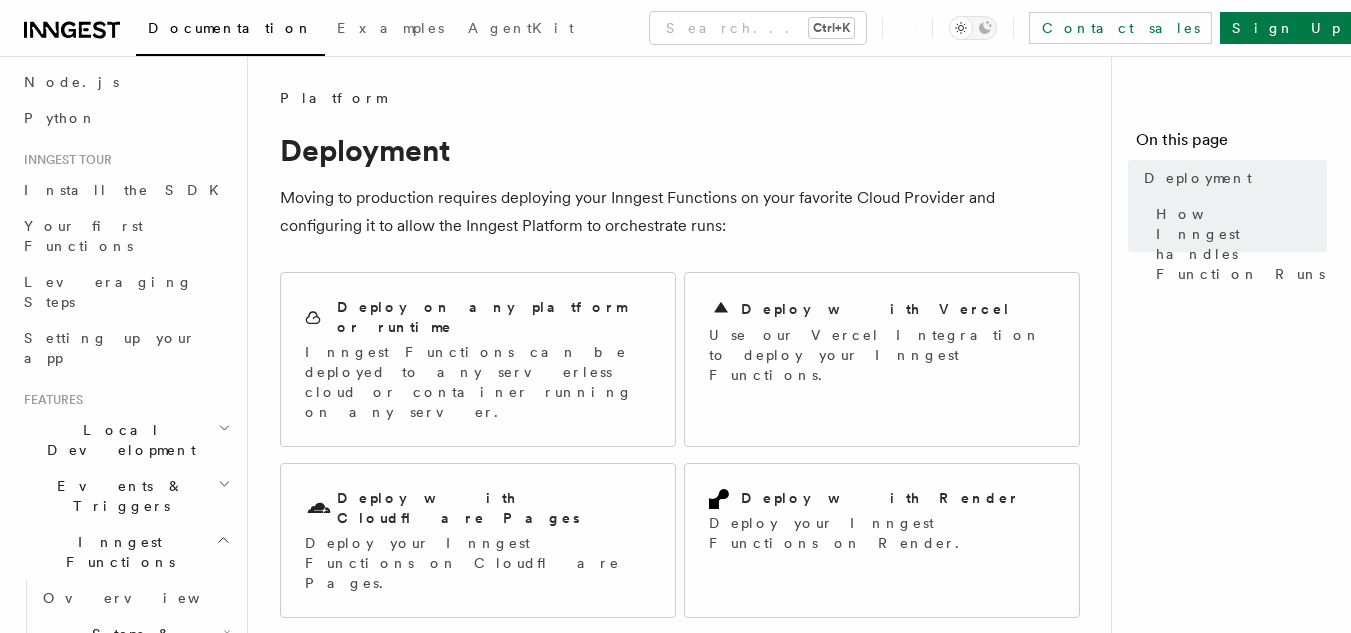 scroll, scrollTop: 0, scrollLeft: 0, axis: both 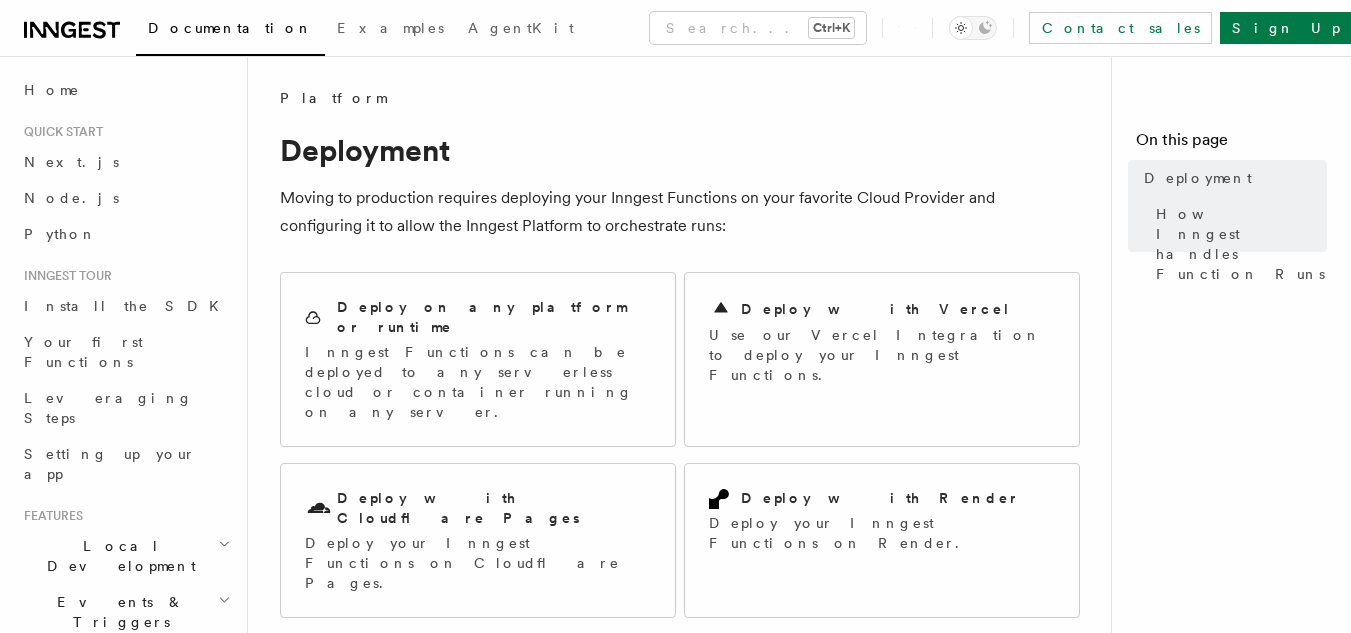 click on "Local Development" at bounding box center (117, 556) 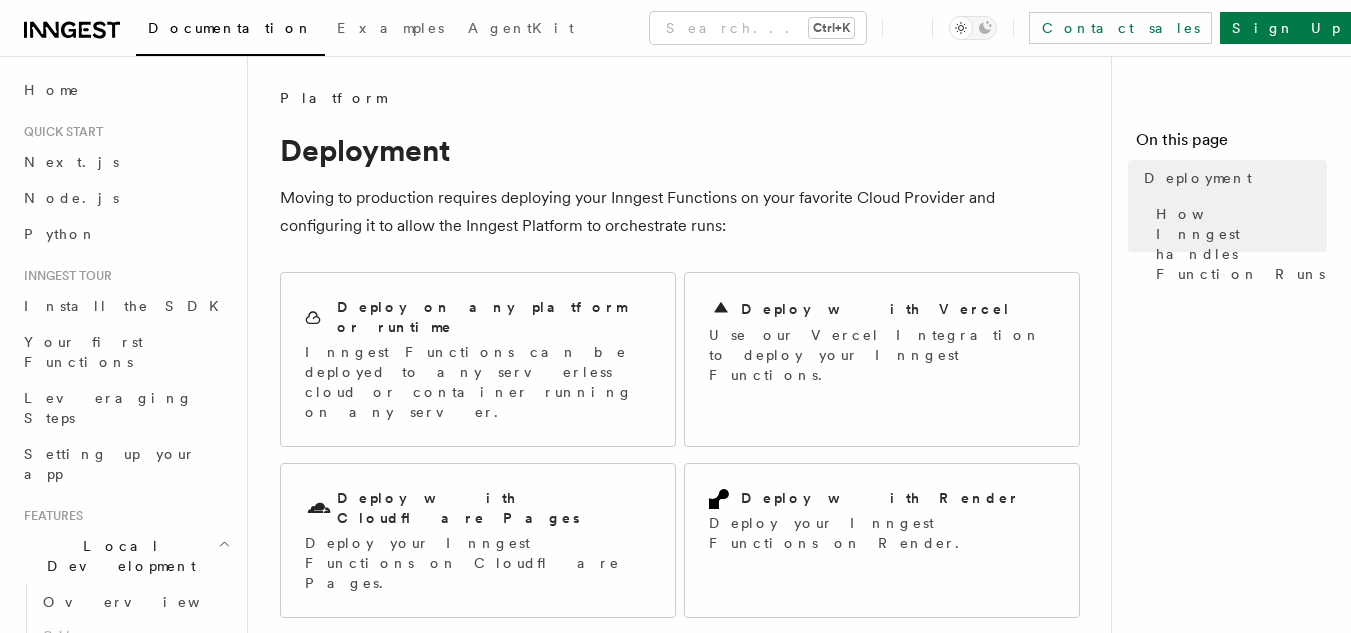 click on "Local Development" at bounding box center (117, 556) 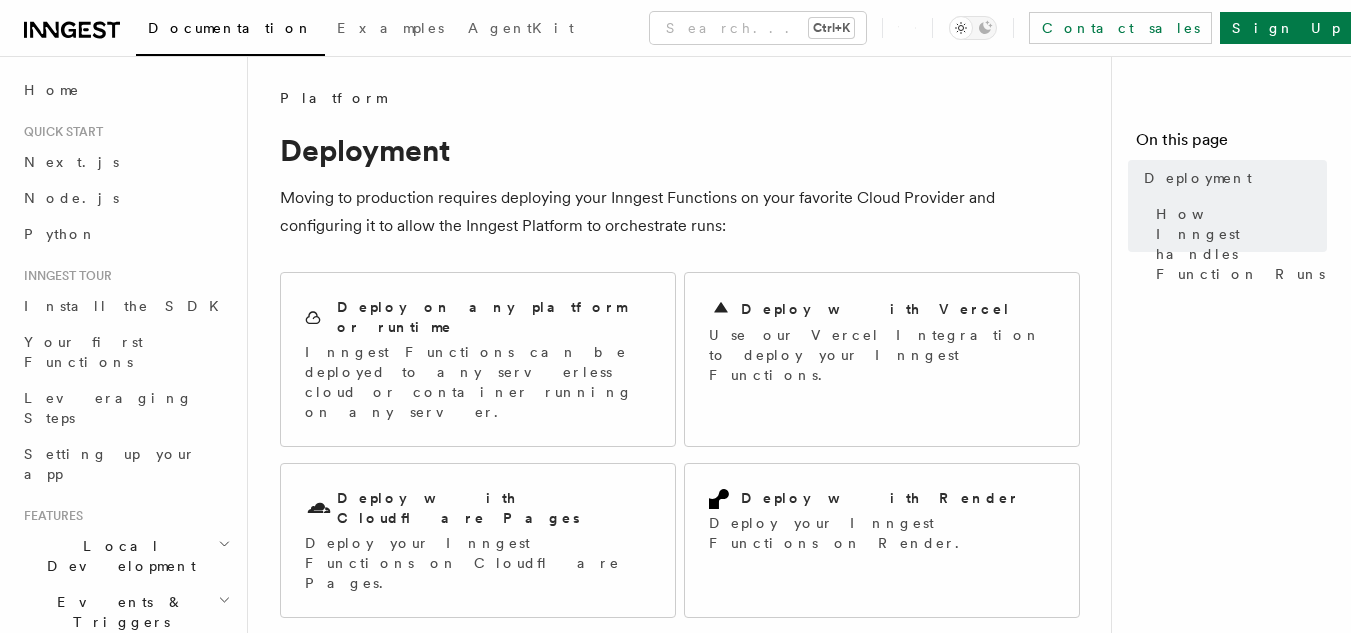 click on "Local Development" at bounding box center [117, 556] 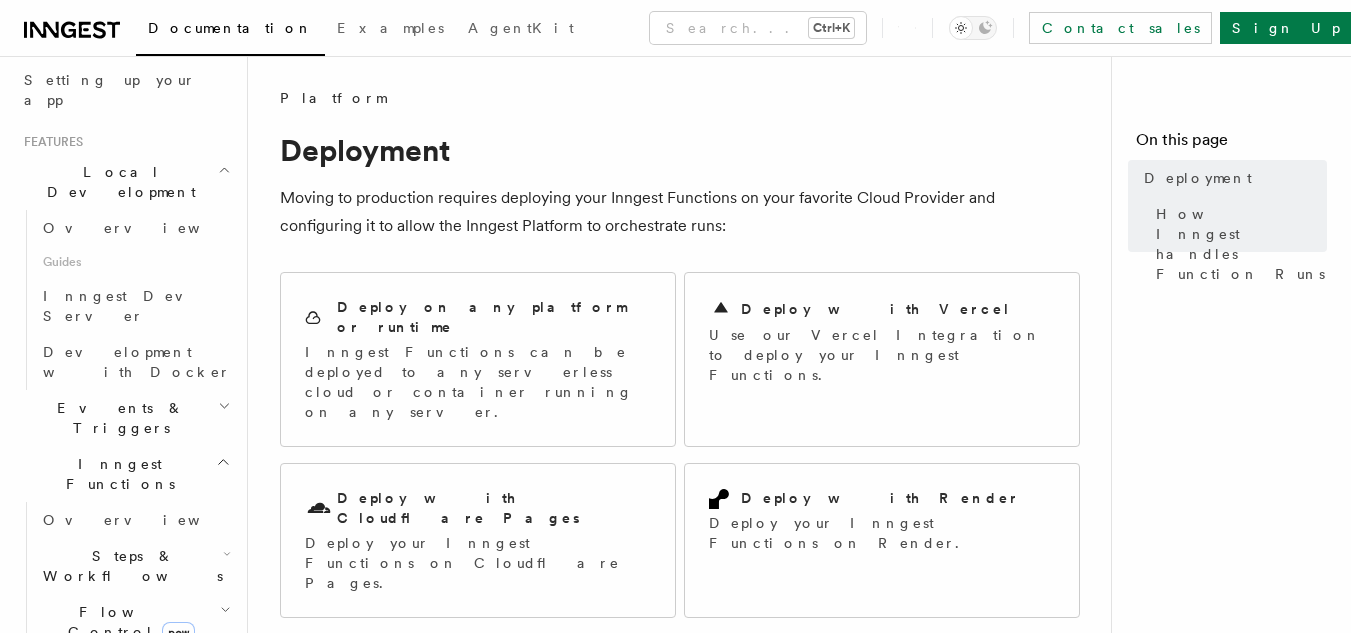 scroll, scrollTop: 400, scrollLeft: 0, axis: vertical 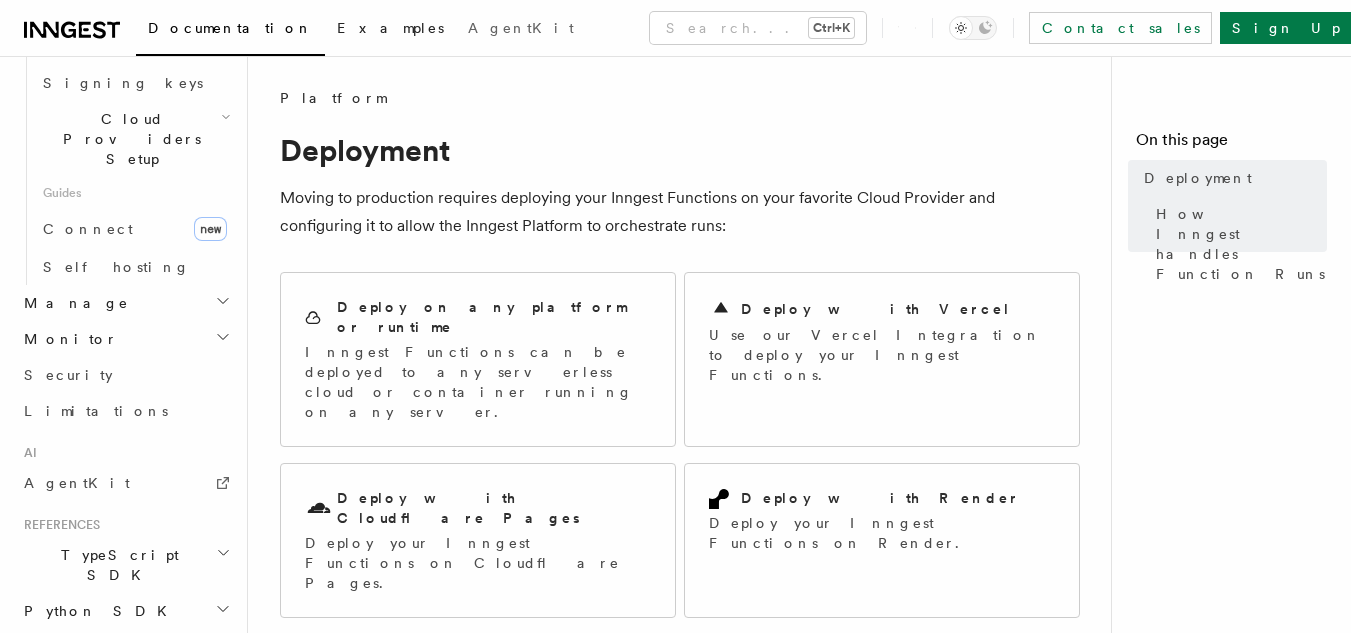 click on "Examples" at bounding box center (390, 30) 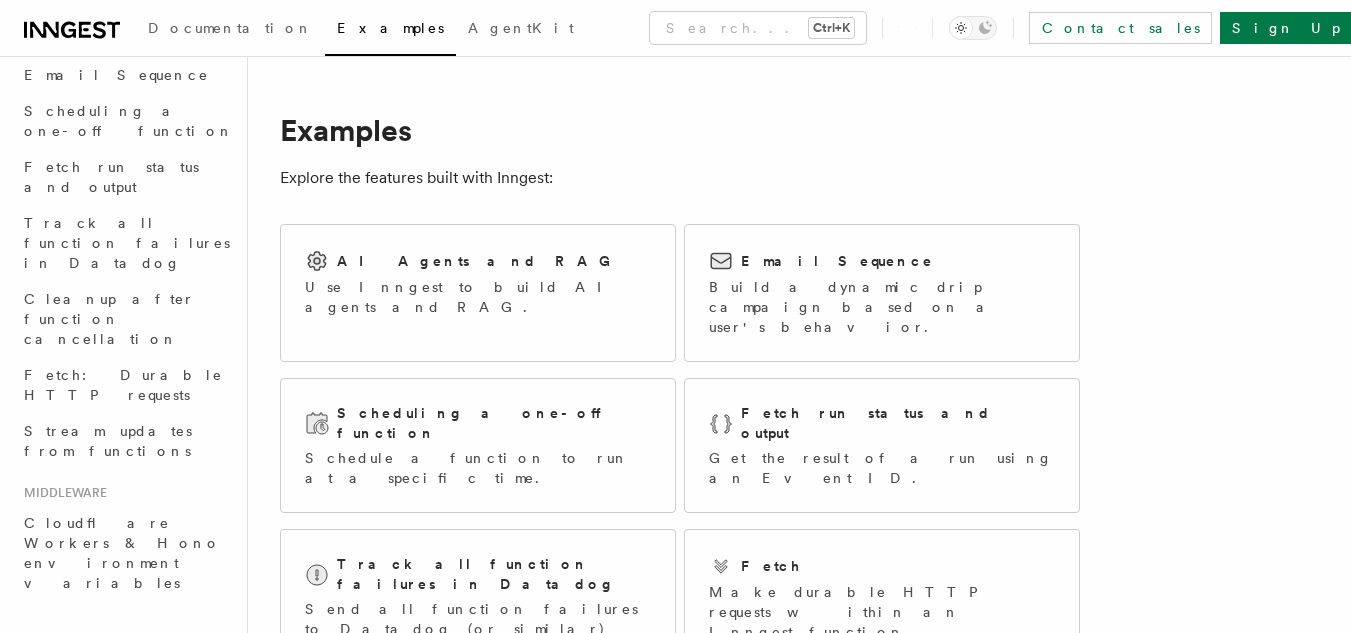 scroll, scrollTop: 0, scrollLeft: 0, axis: both 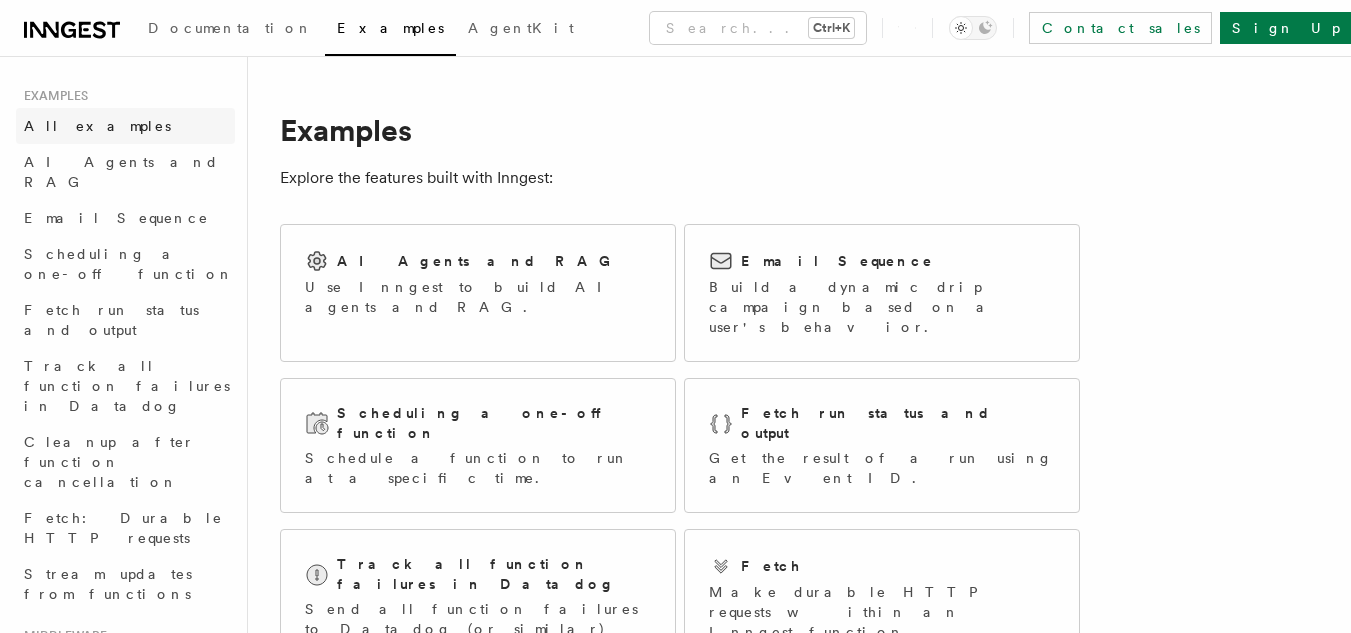 click on "All examples" at bounding box center [97, 126] 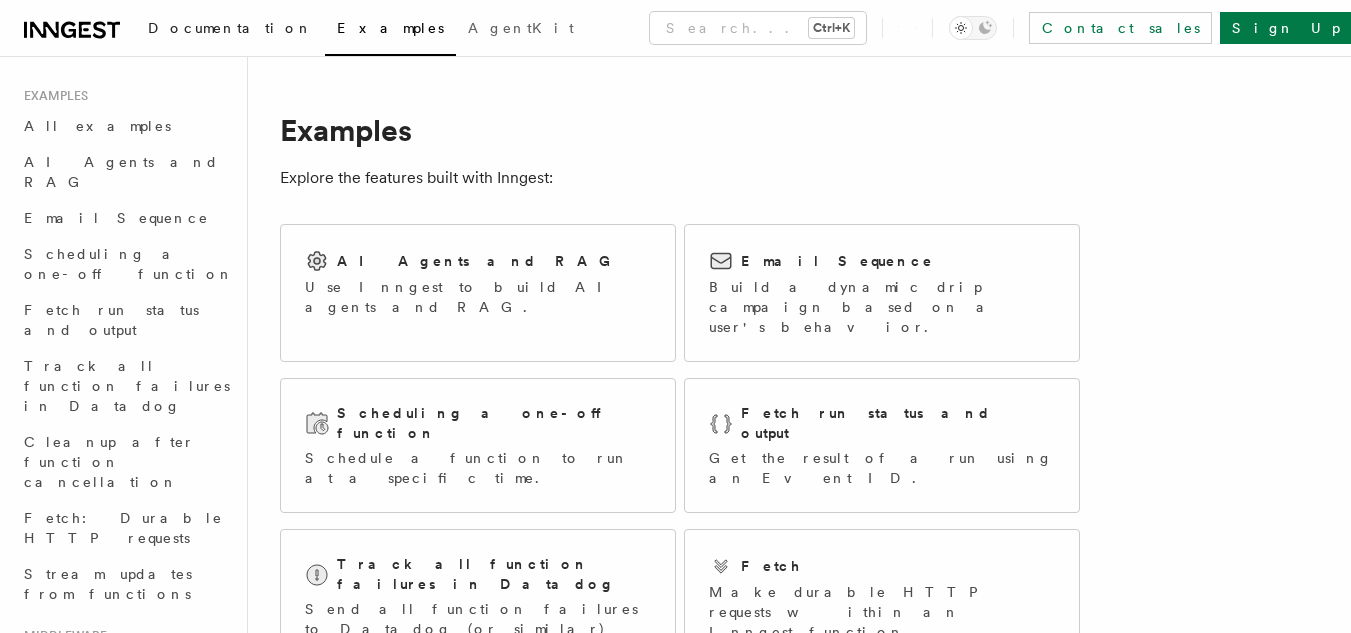 drag, startPoint x: 204, startPoint y: 30, endPoint x: 185, endPoint y: 30, distance: 19 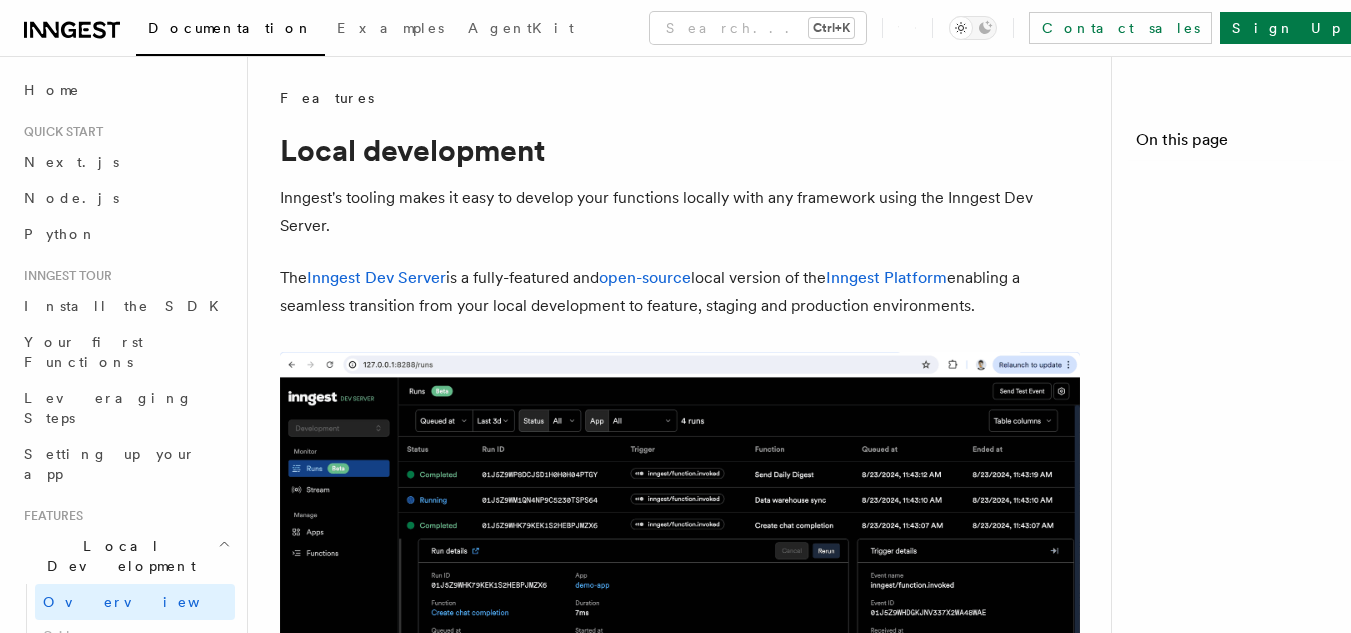 scroll, scrollTop: 3470, scrollLeft: 0, axis: vertical 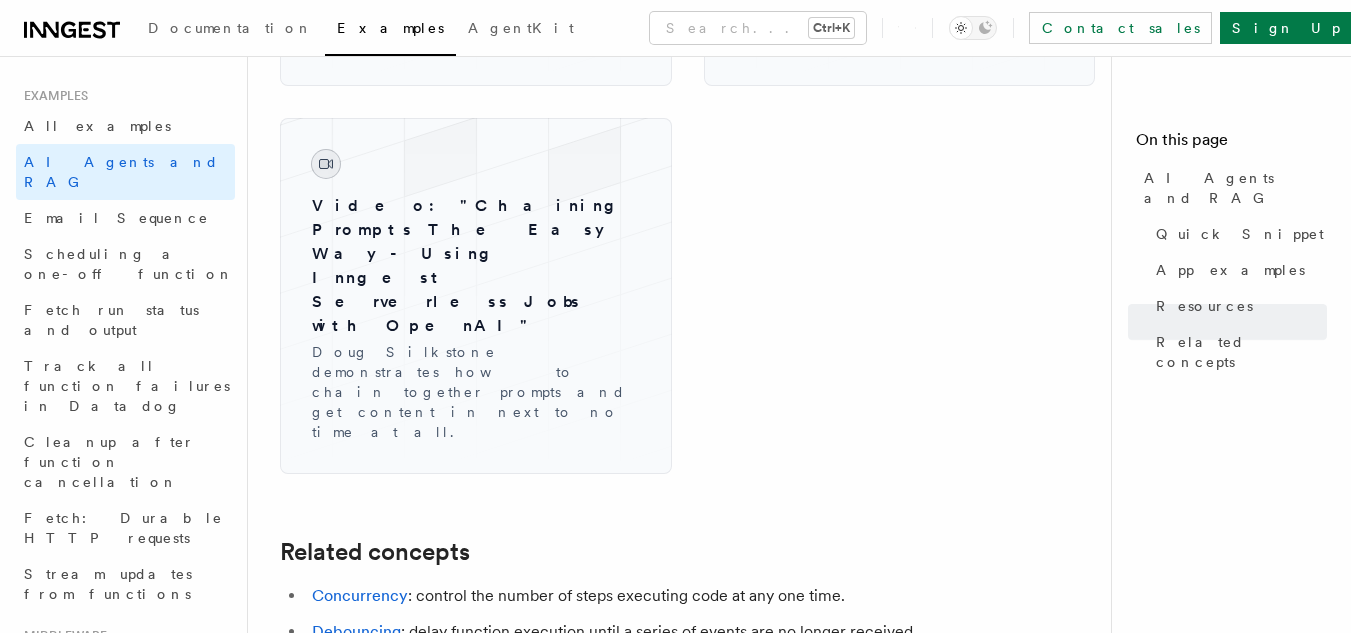 click 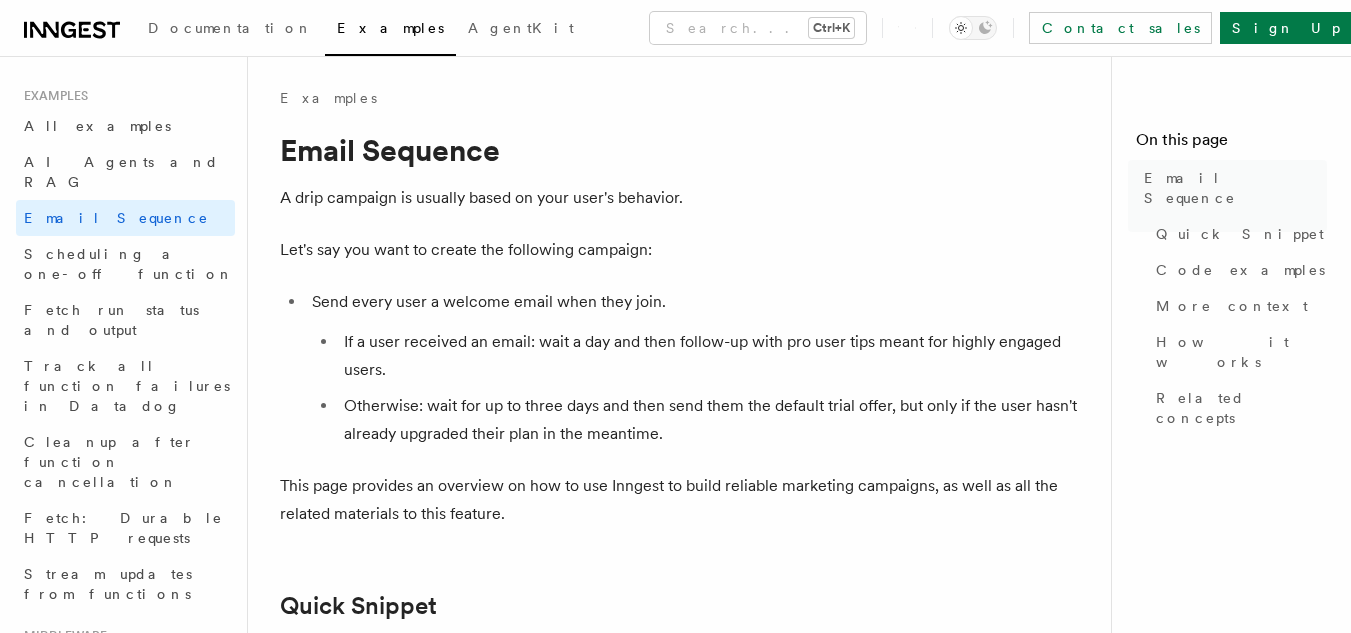 scroll, scrollTop: 0, scrollLeft: 0, axis: both 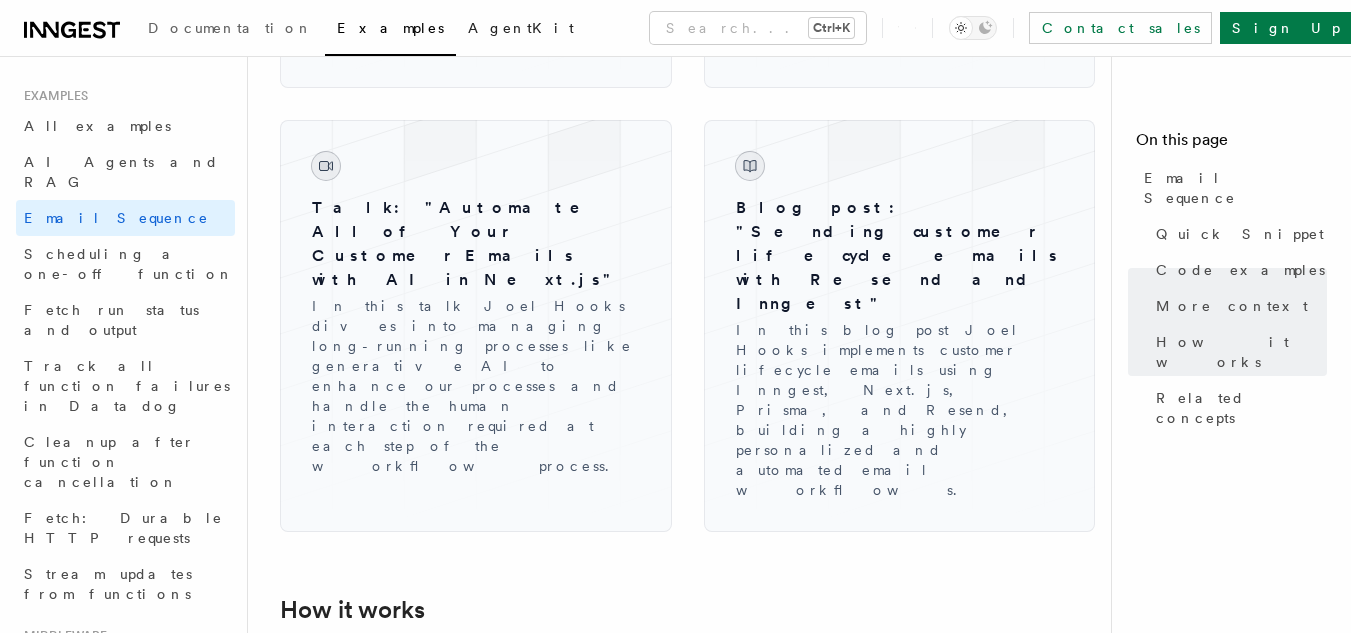 click on "AgentKit" at bounding box center (521, 28) 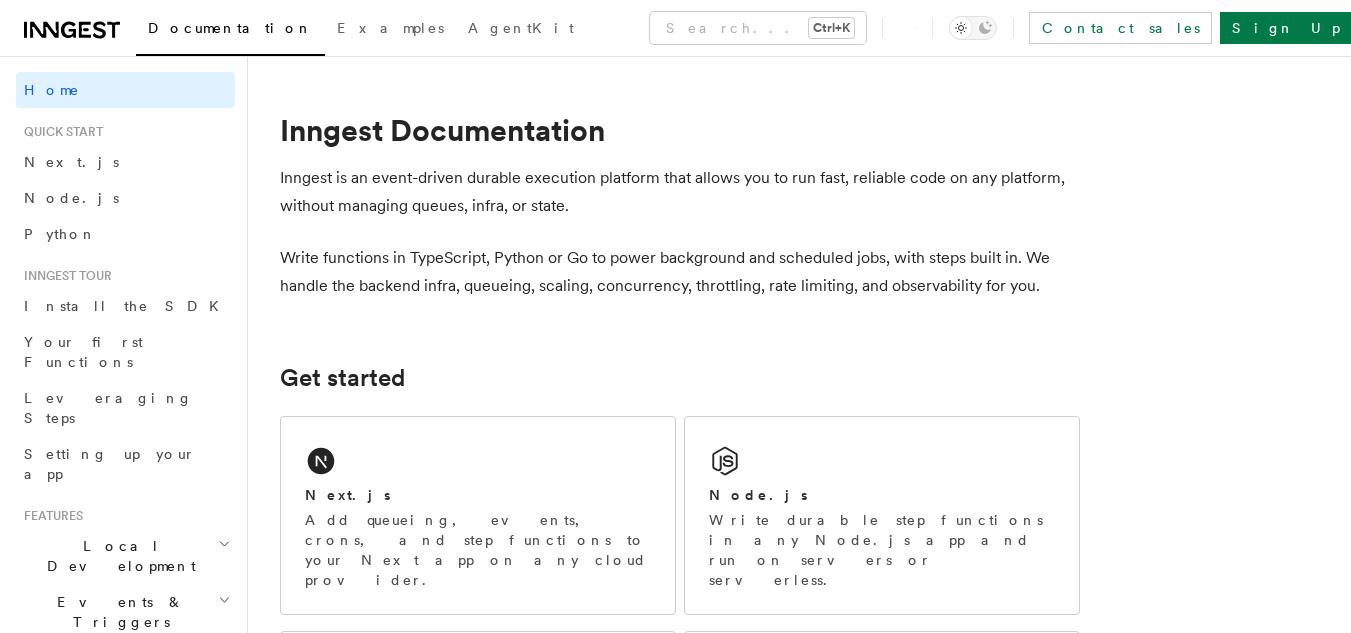 scroll, scrollTop: 0, scrollLeft: 0, axis: both 